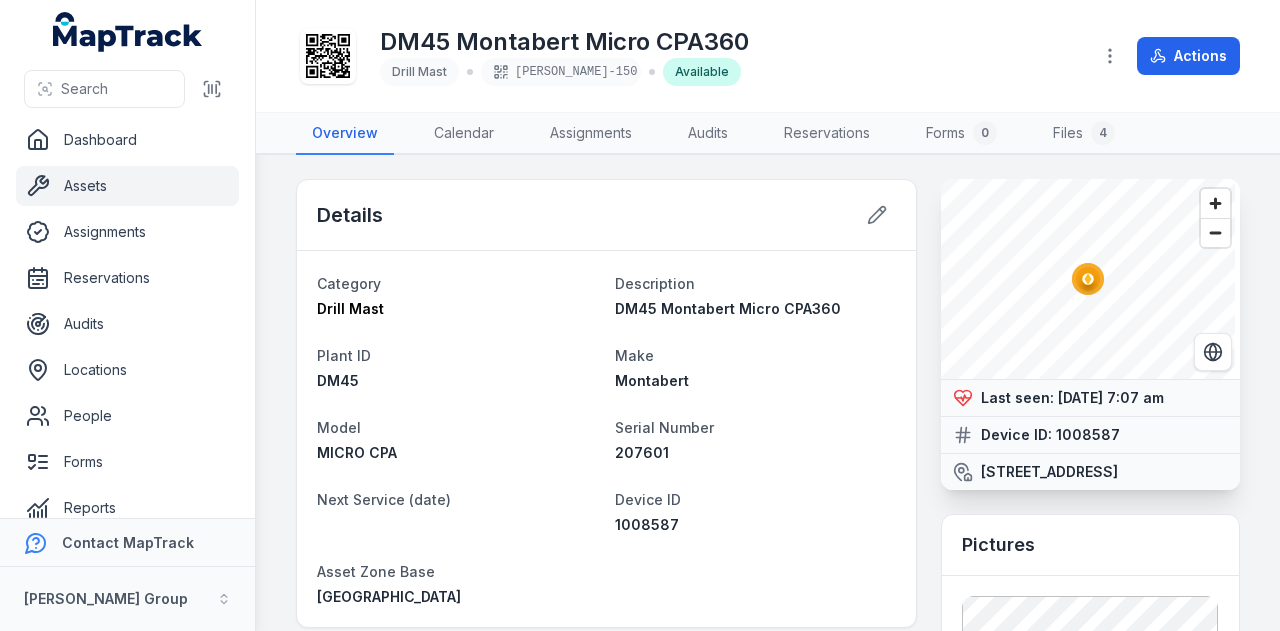 scroll, scrollTop: 0, scrollLeft: 0, axis: both 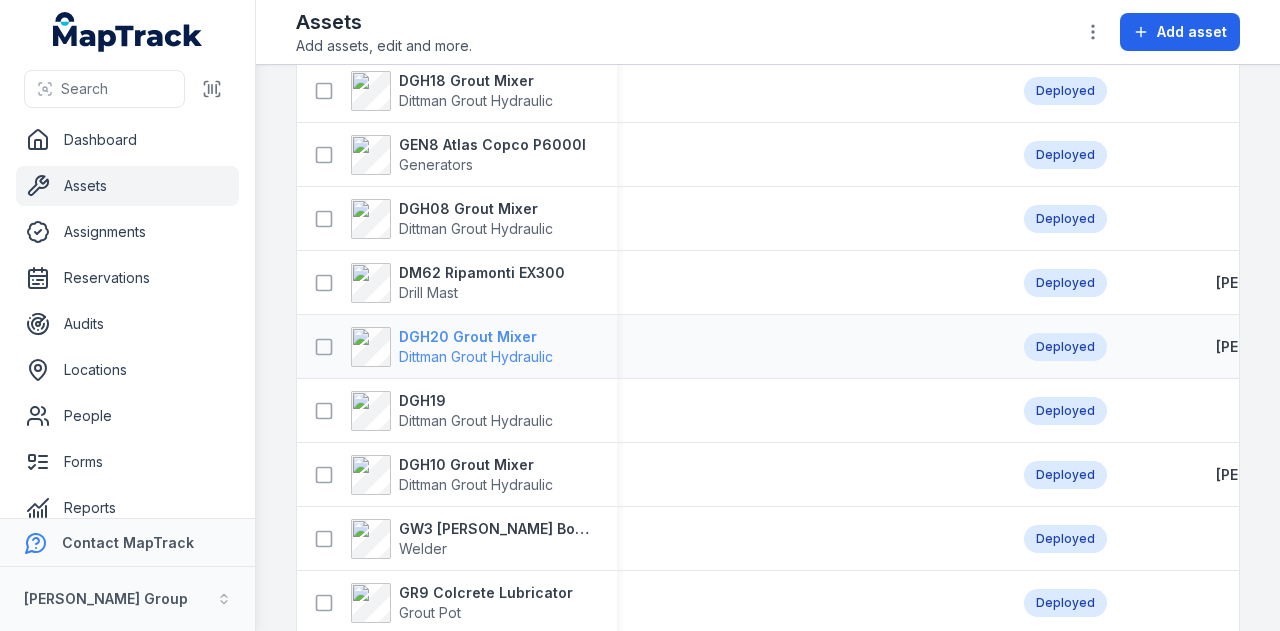 click on "DGH20 Grout Mixer" at bounding box center (476, 337) 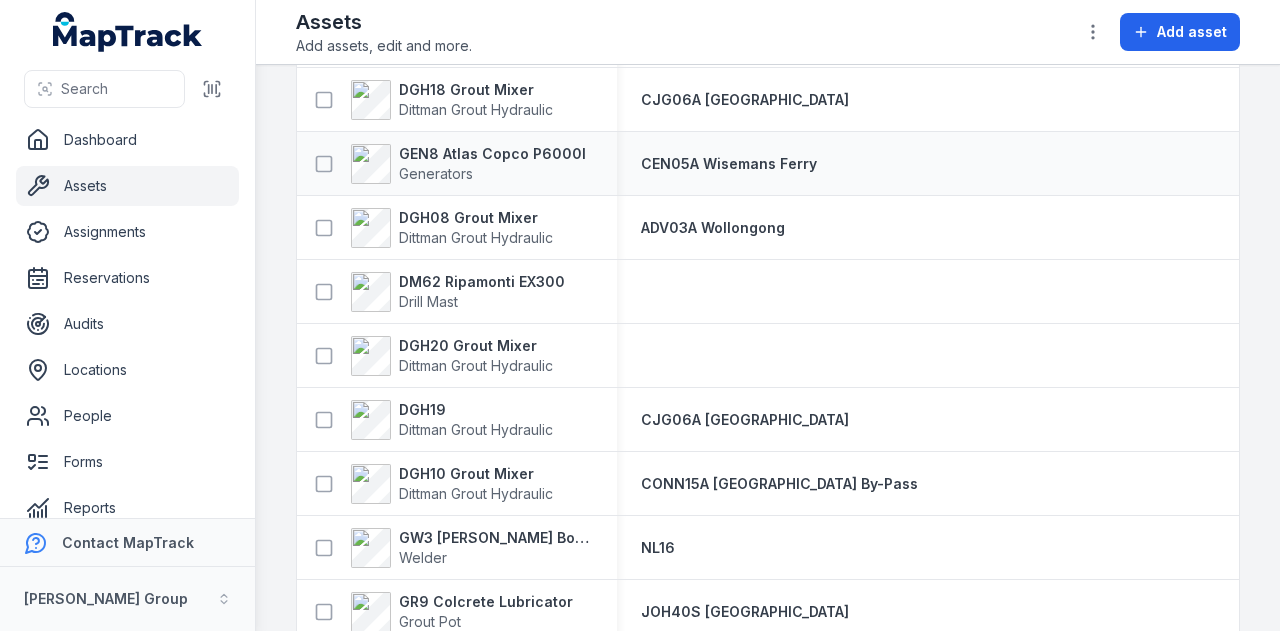 scroll, scrollTop: 1100, scrollLeft: 0, axis: vertical 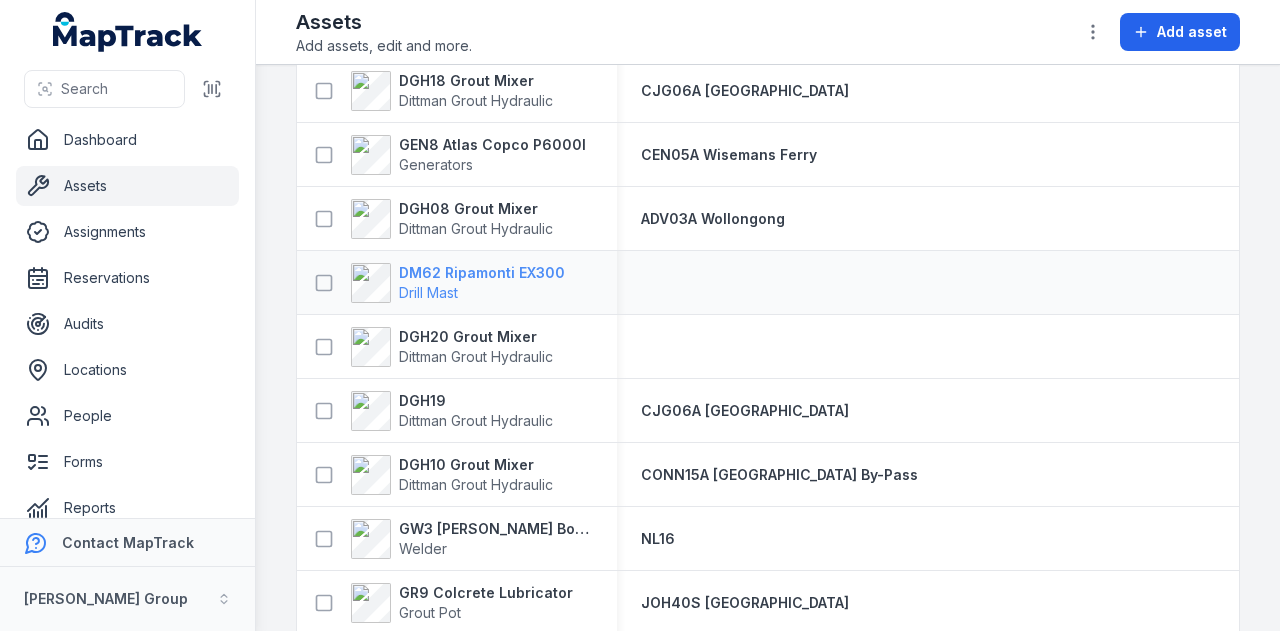 click on "DM62 Ripamonti EX300" at bounding box center [482, 273] 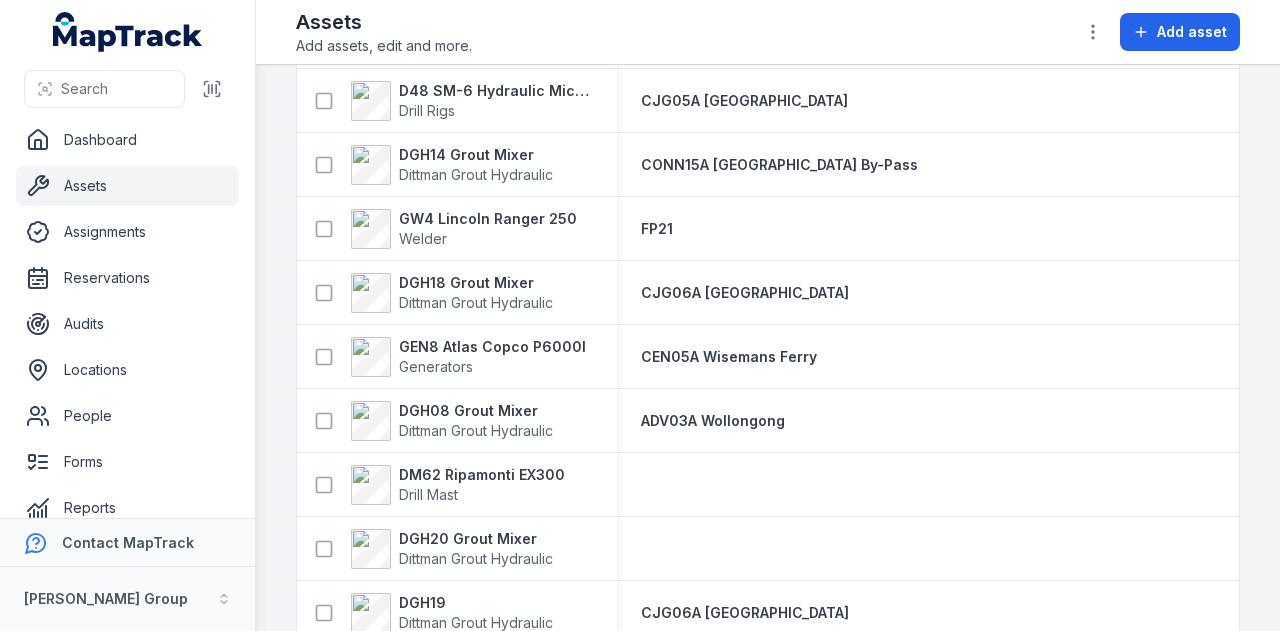 scroll, scrollTop: 900, scrollLeft: 0, axis: vertical 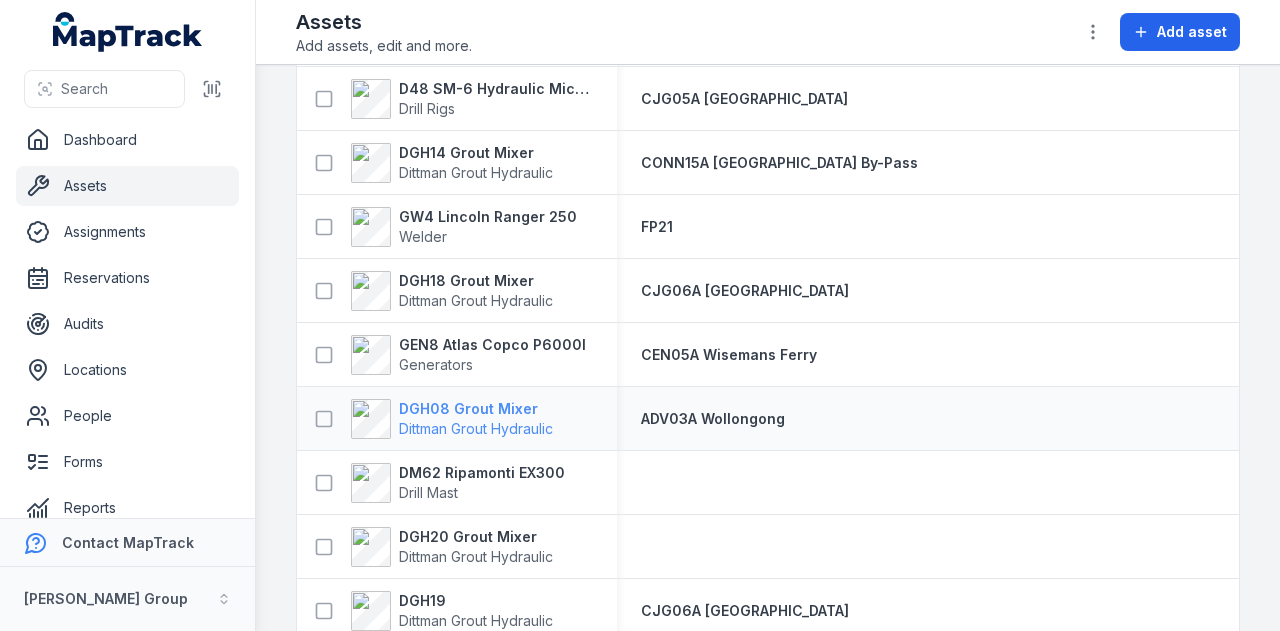 click on "DGH08 Grout Mixer" at bounding box center (476, 409) 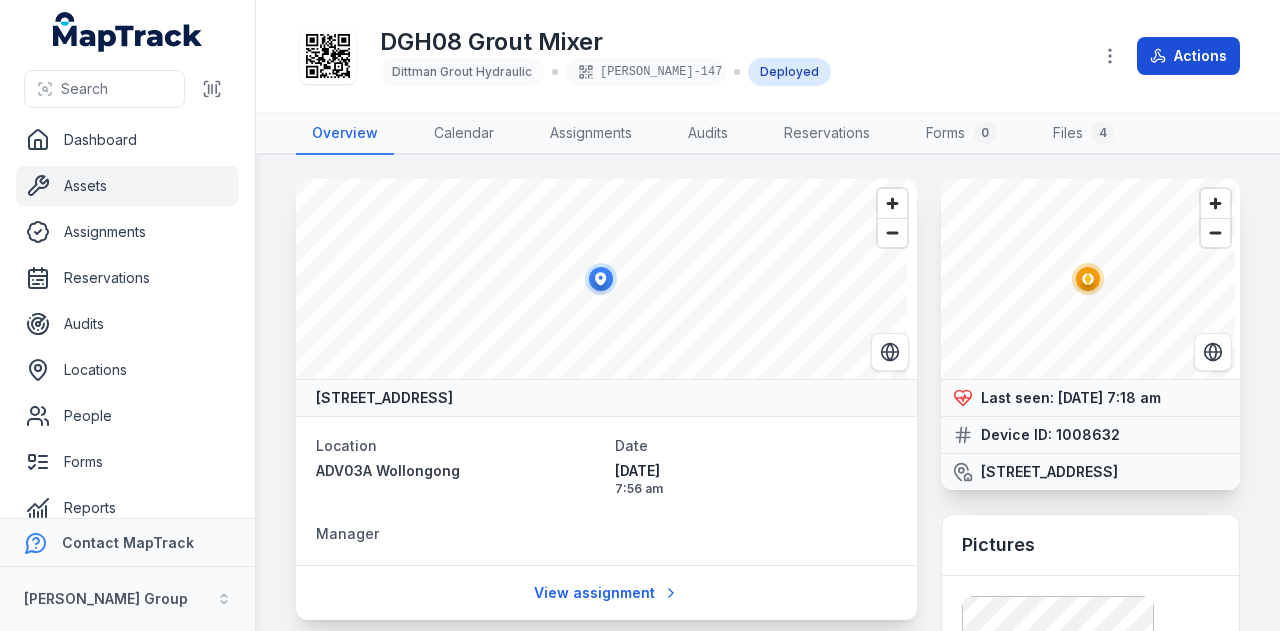 click on "Actions" at bounding box center [1188, 56] 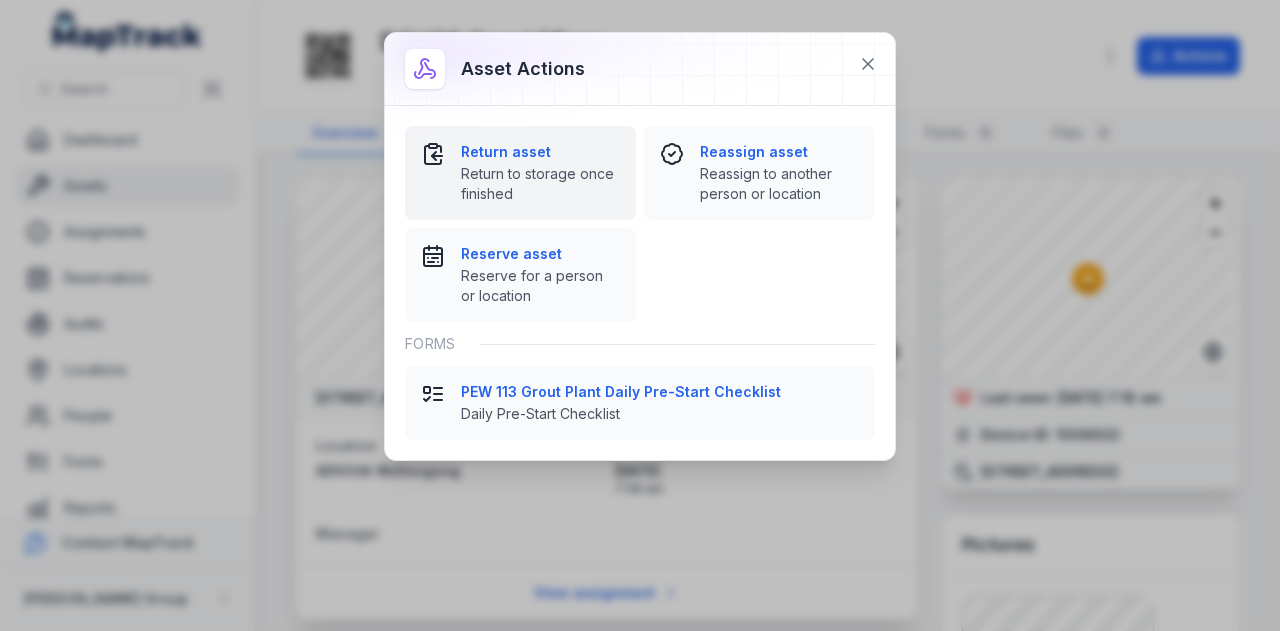 click on "Return to storage once finished" at bounding box center [540, 184] 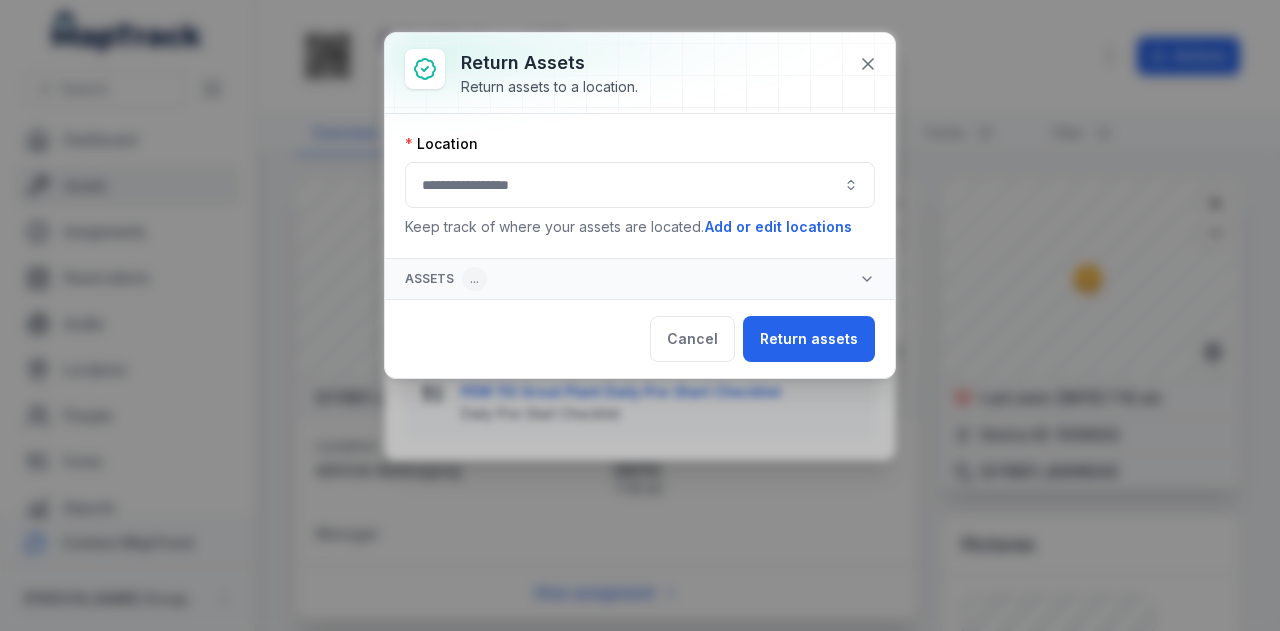 drag, startPoint x: 579, startPoint y: 154, endPoint x: 572, endPoint y: 173, distance: 20.248457 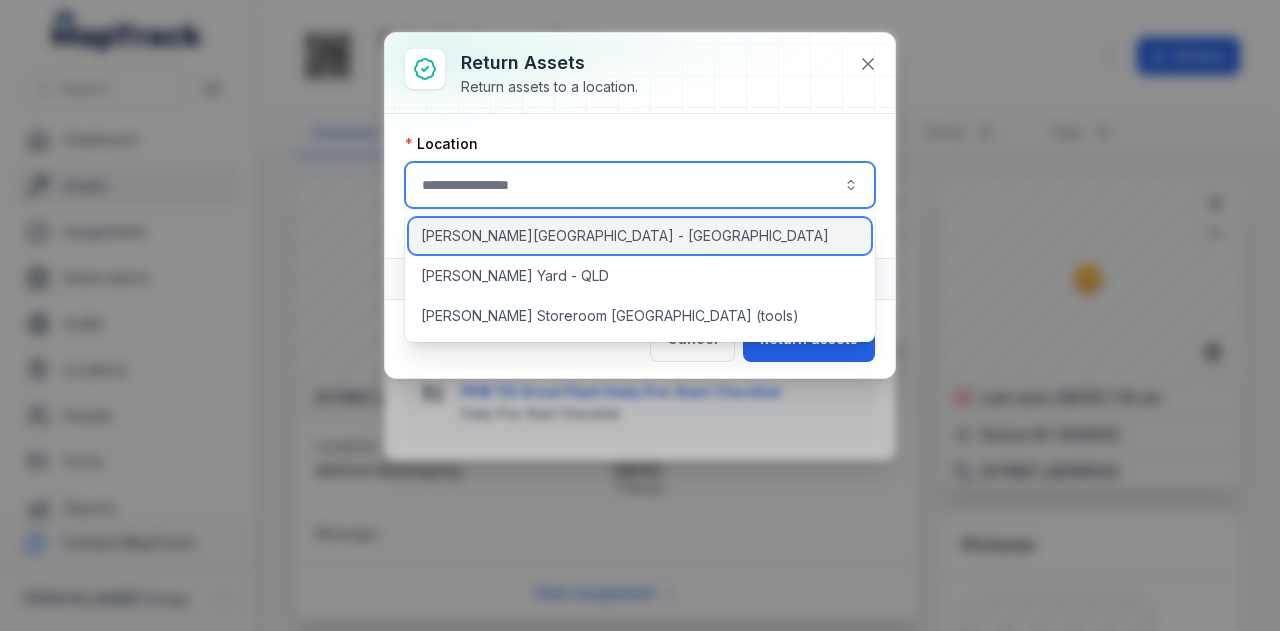 click on "[PERSON_NAME][GEOGRAPHIC_DATA] - [GEOGRAPHIC_DATA]" at bounding box center [640, 236] 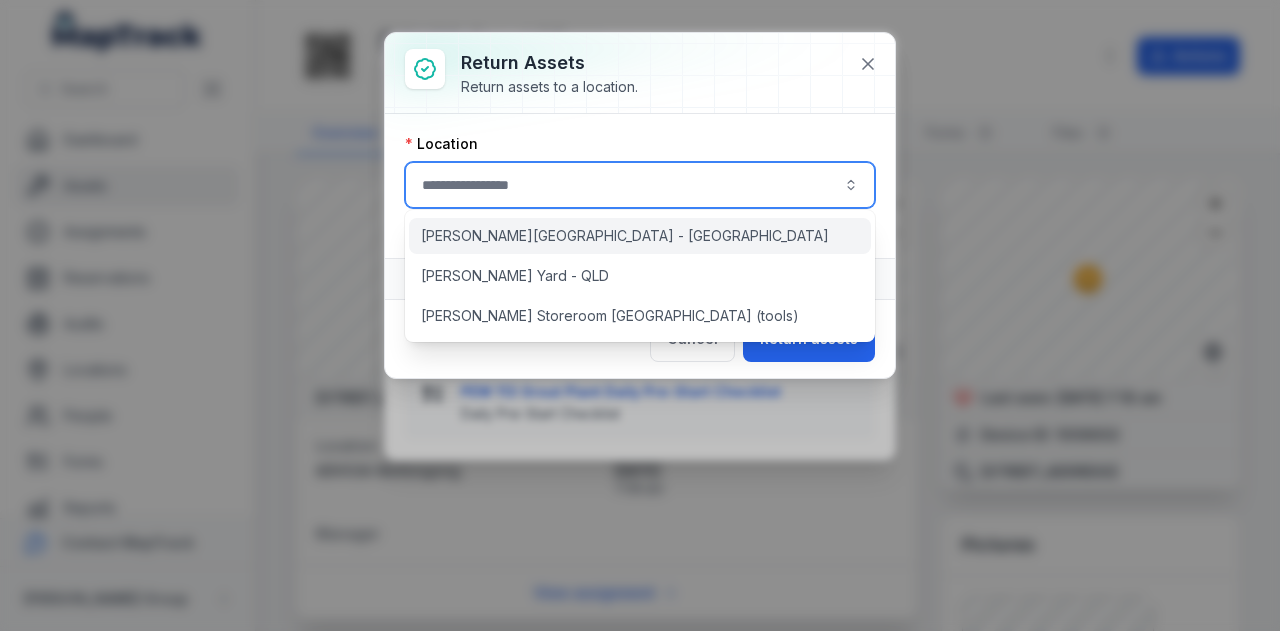 type on "**********" 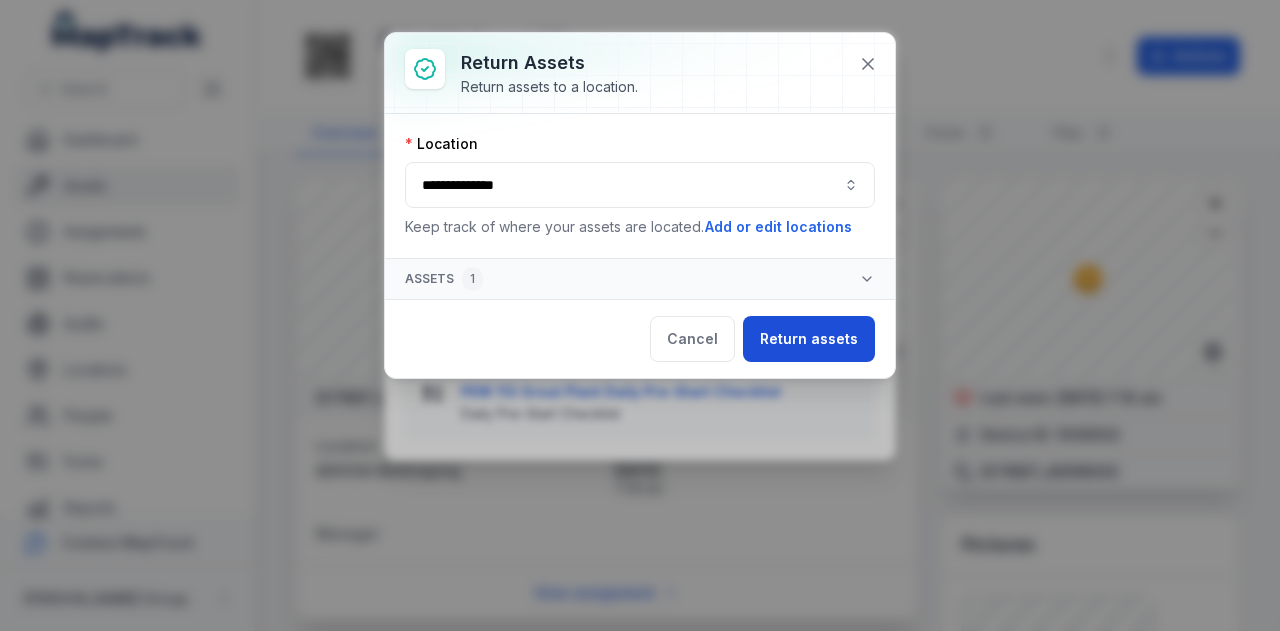 click on "Return assets" at bounding box center [809, 339] 